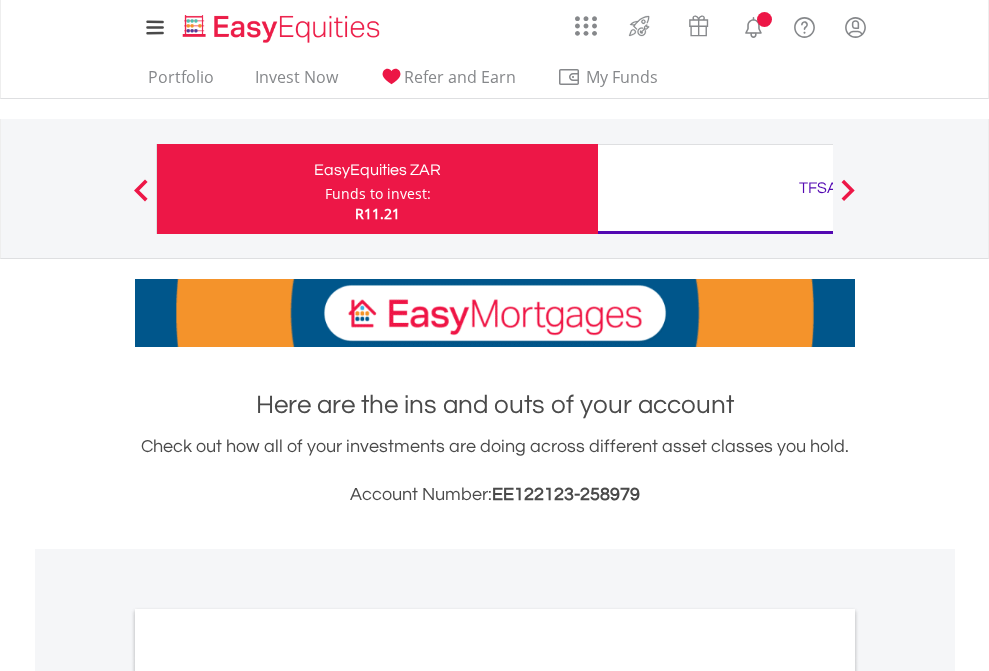scroll, scrollTop: 0, scrollLeft: 0, axis: both 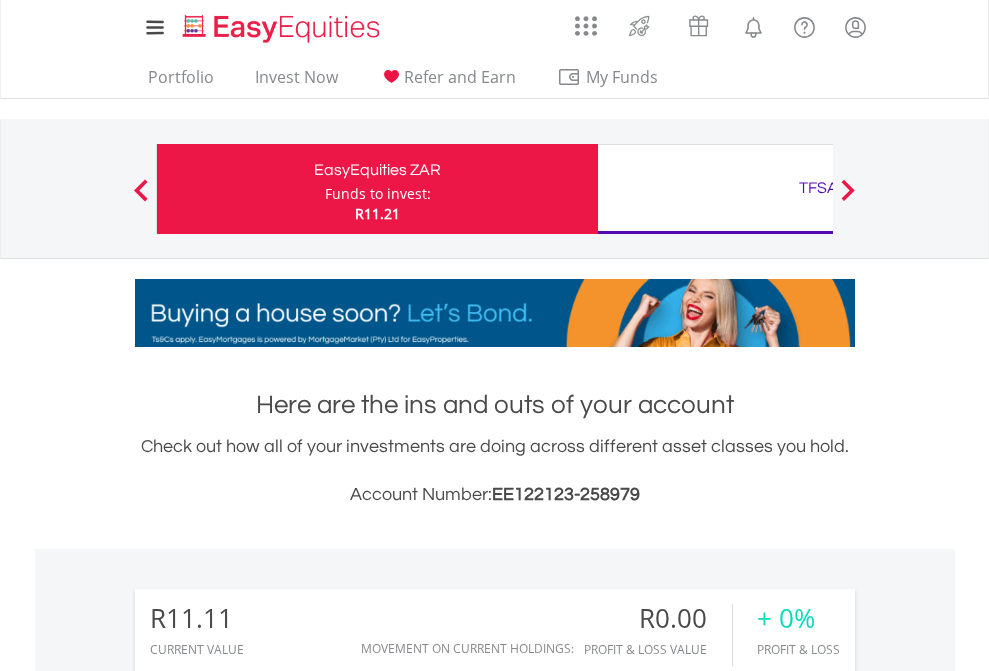 click on "Funds to invest:" at bounding box center (378, 194) 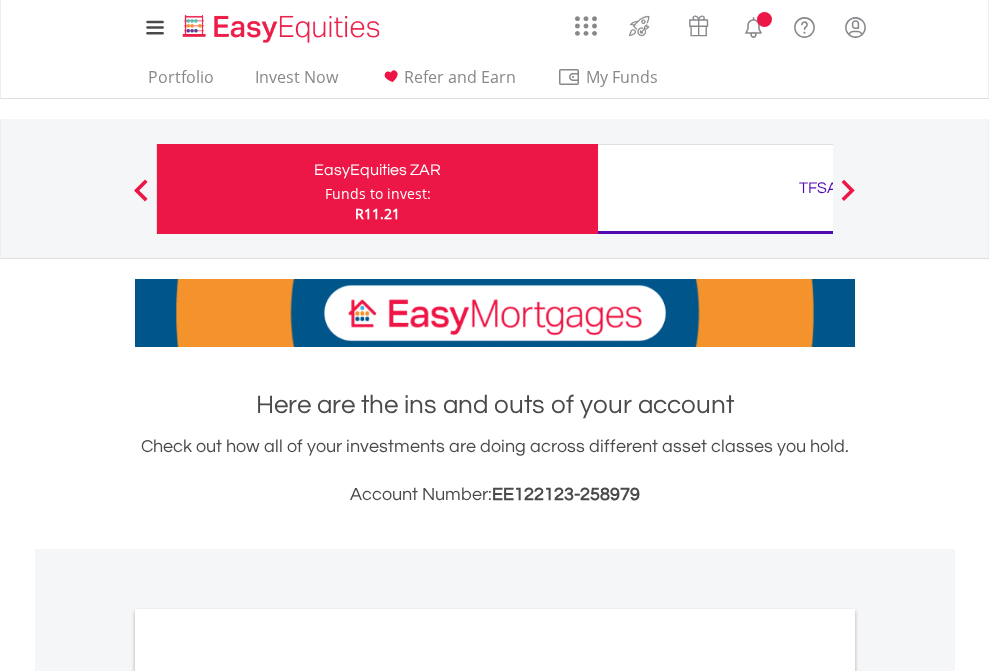 scroll, scrollTop: 0, scrollLeft: 0, axis: both 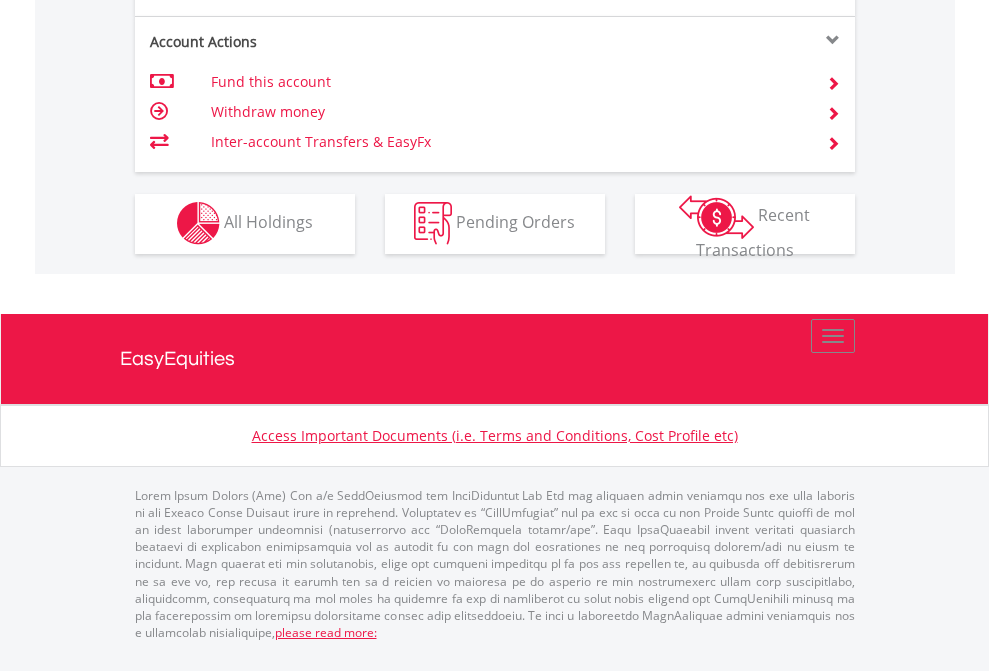 click on "Investment types" at bounding box center [706, -353] 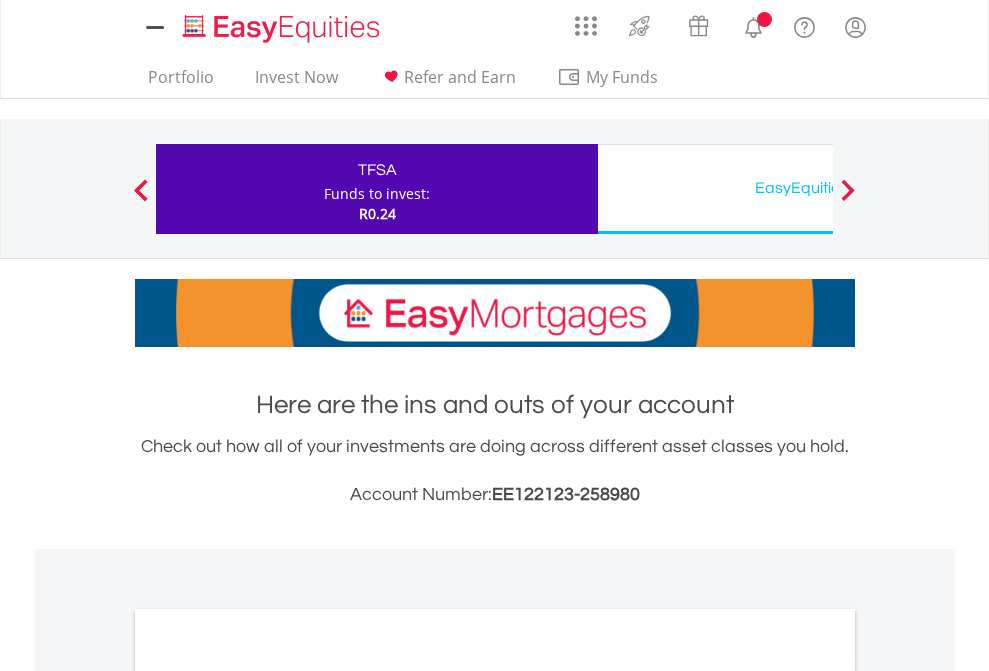 scroll, scrollTop: 0, scrollLeft: 0, axis: both 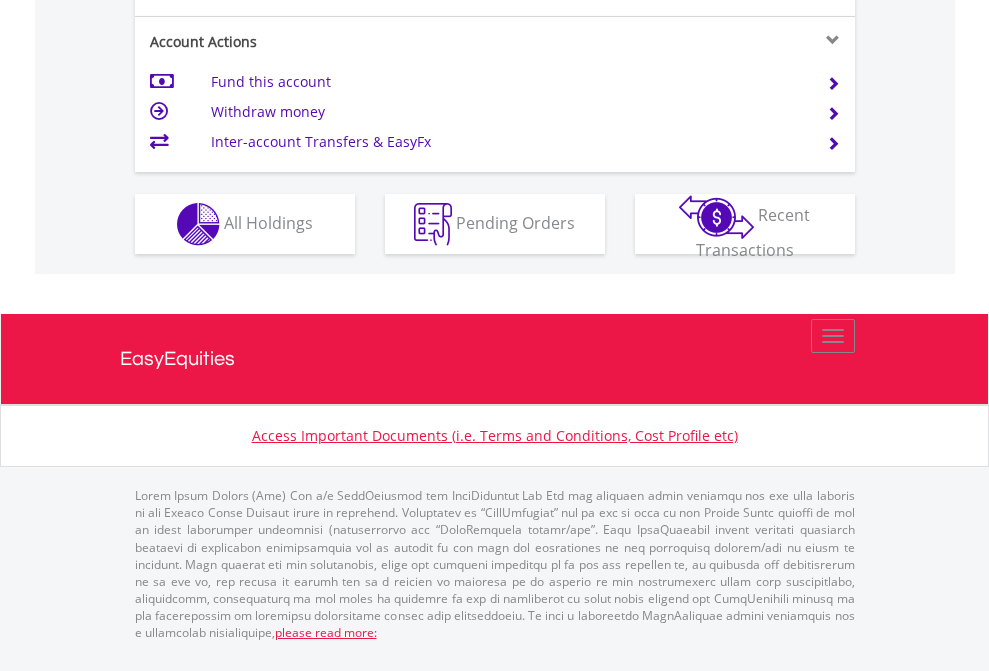 click on "Investment types" at bounding box center (706, -337) 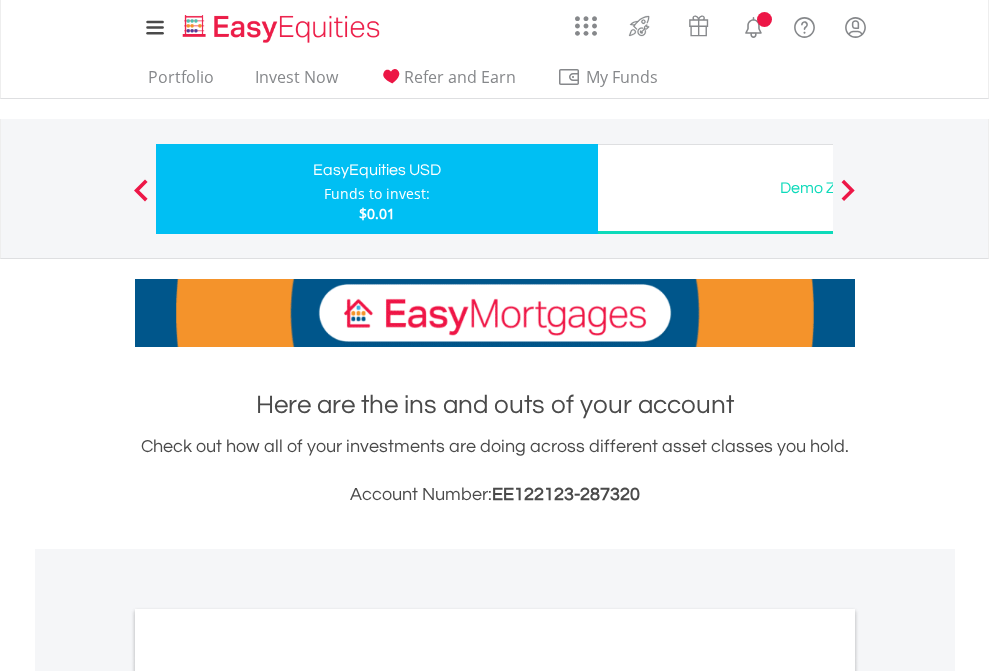 scroll, scrollTop: 0, scrollLeft: 0, axis: both 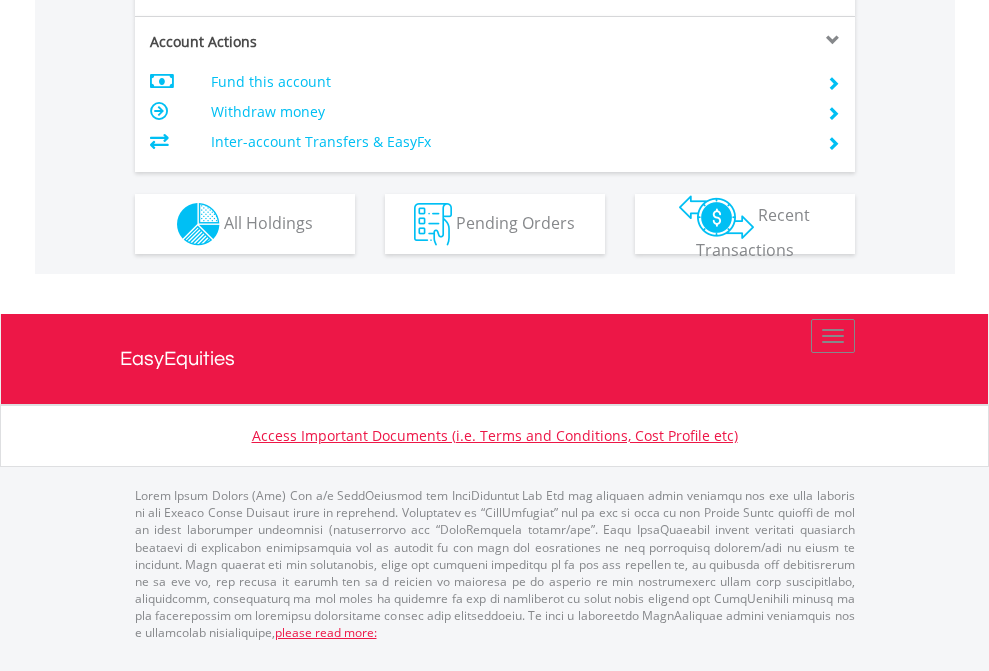 click on "Investment types" at bounding box center (706, -337) 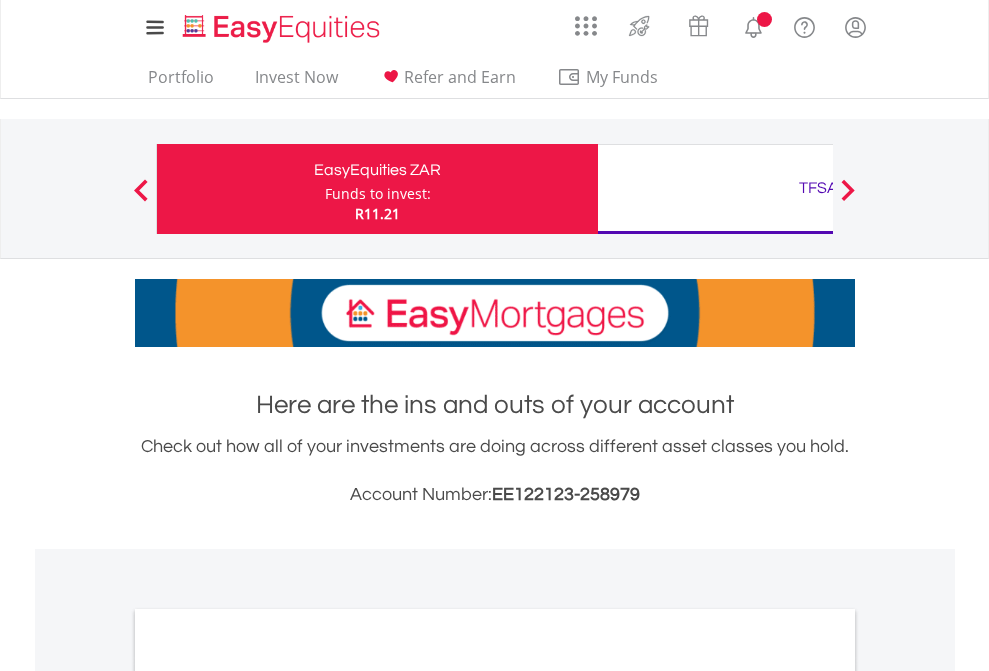 scroll, scrollTop: 0, scrollLeft: 0, axis: both 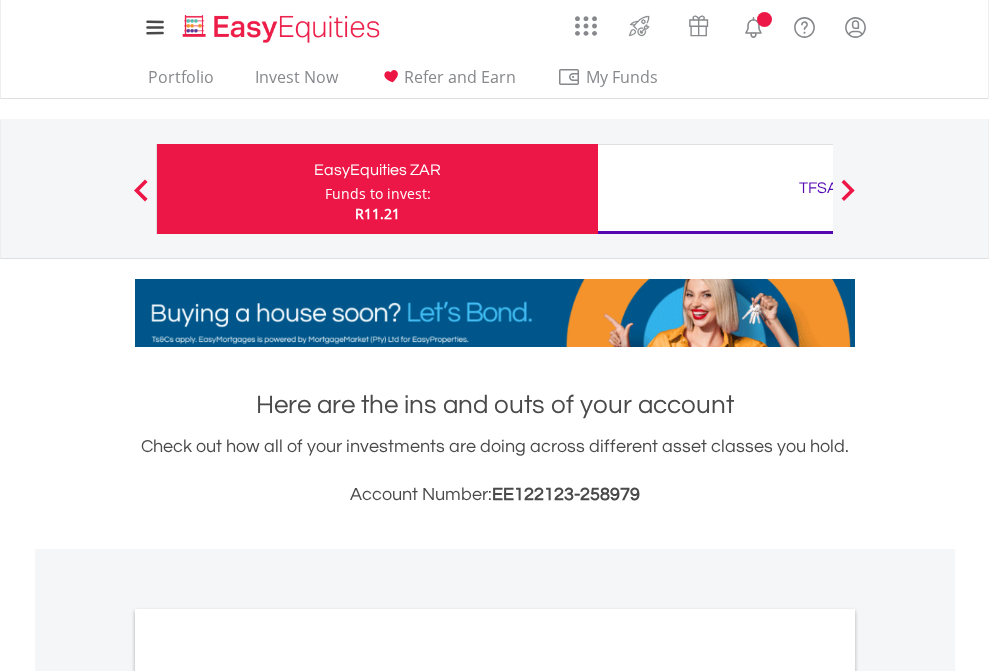 click on "All Holdings" at bounding box center (268, 1096) 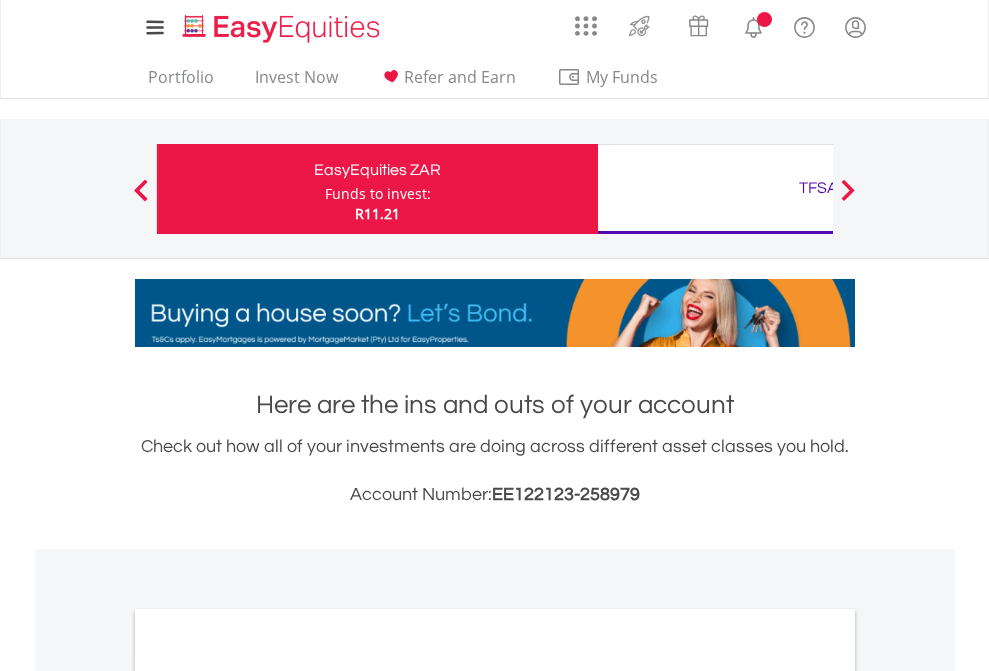 scroll, scrollTop: 1202, scrollLeft: 0, axis: vertical 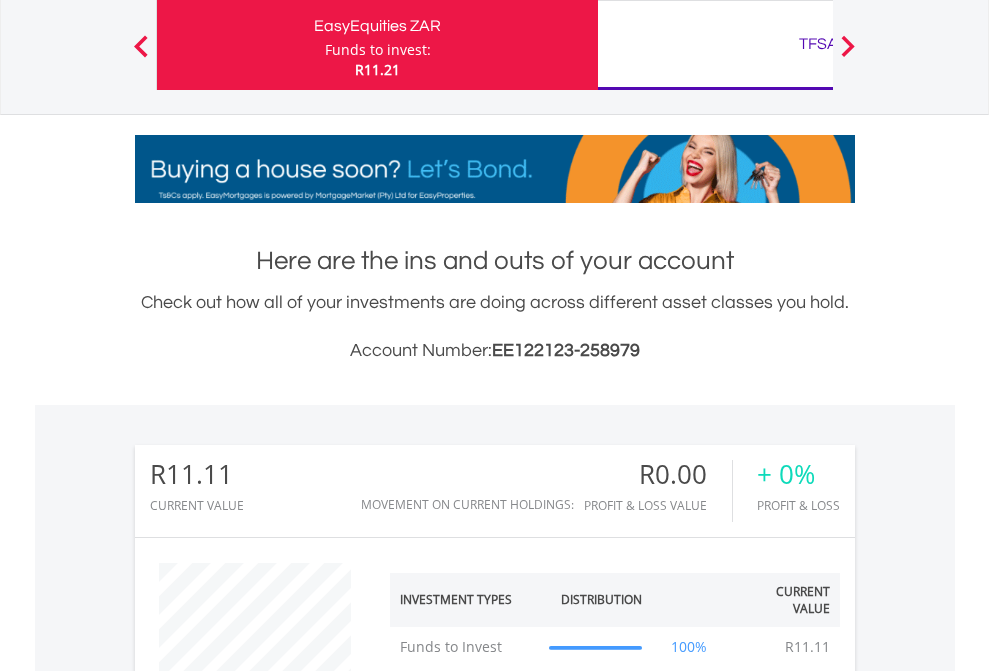 click on "TFSA" at bounding box center [818, 44] 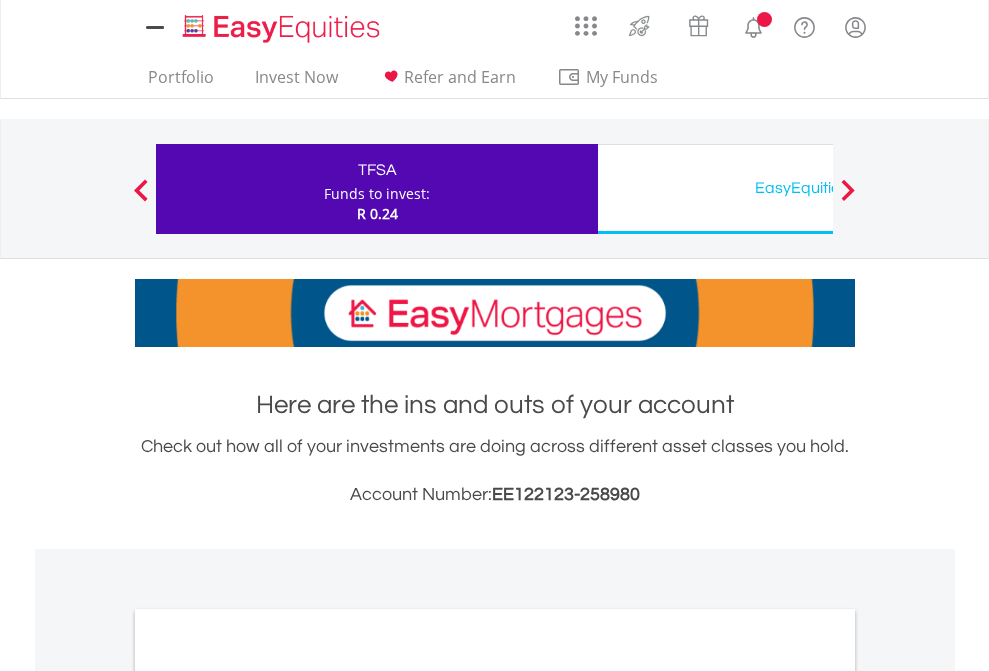 scroll, scrollTop: 0, scrollLeft: 0, axis: both 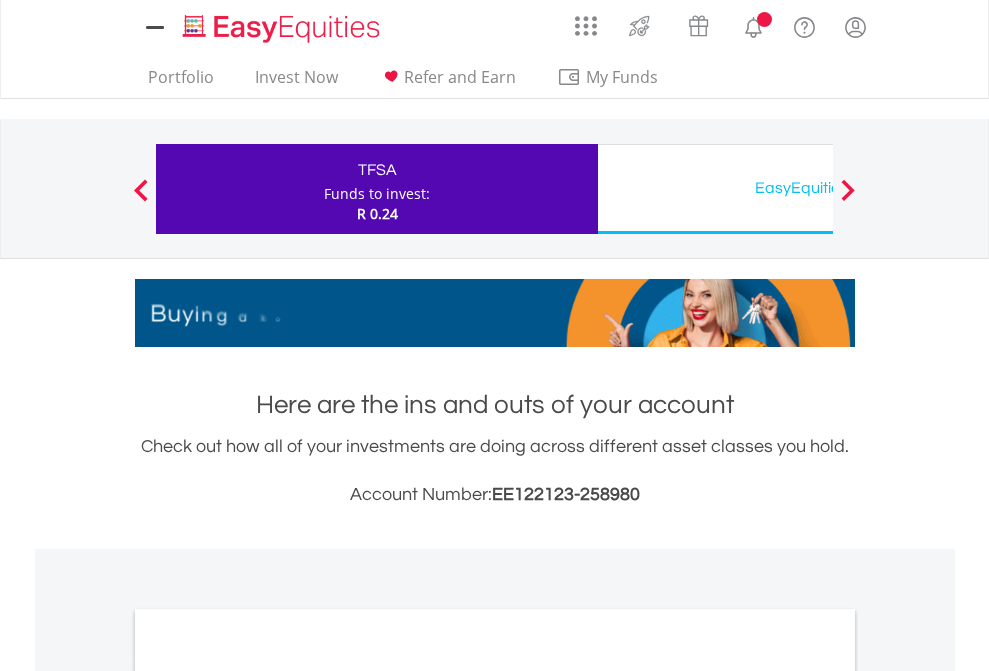 click on "All Holdings" at bounding box center (268, 1096) 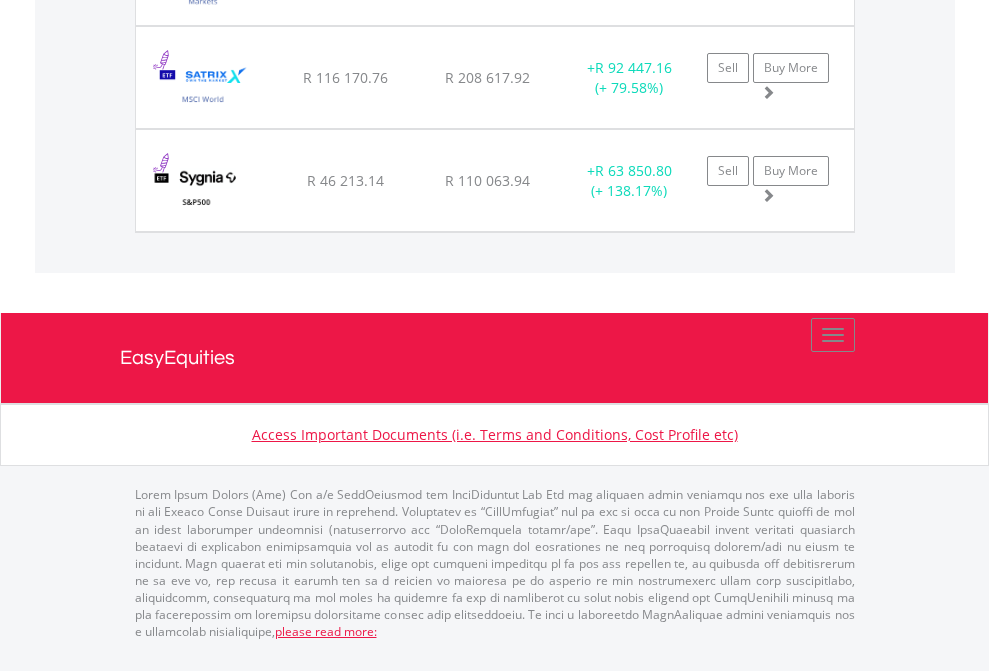 scroll, scrollTop: 2225, scrollLeft: 0, axis: vertical 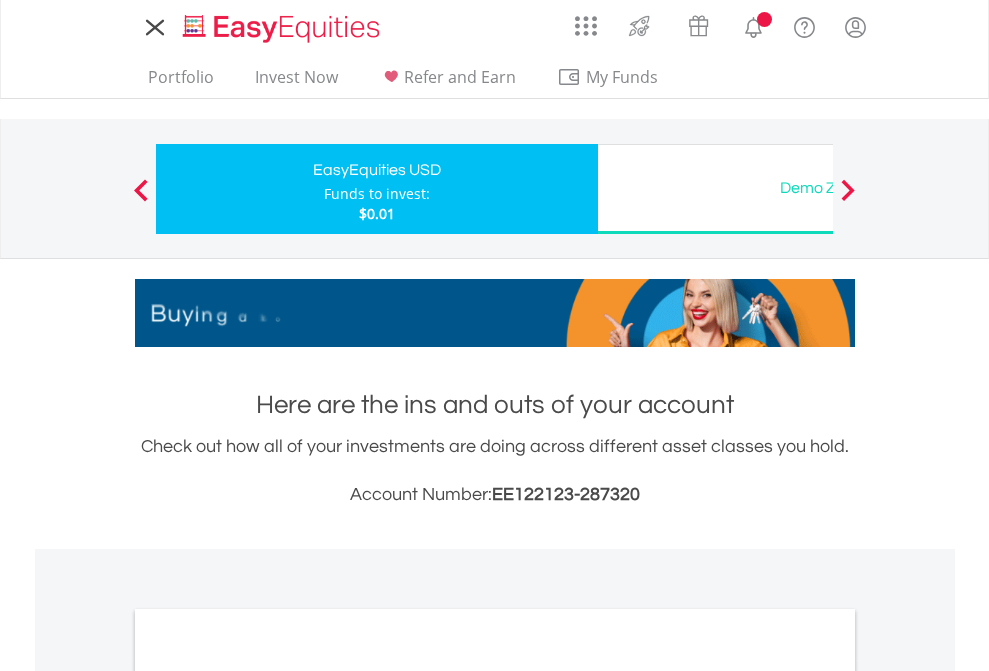 click on "All Holdings" at bounding box center [268, 1096] 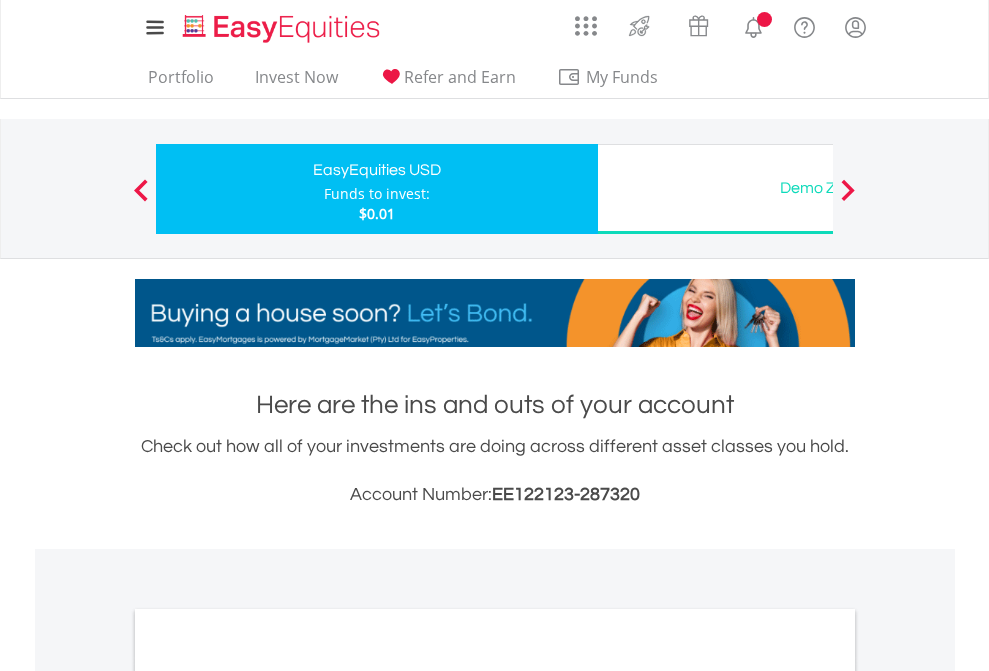 scroll, scrollTop: 1202, scrollLeft: 0, axis: vertical 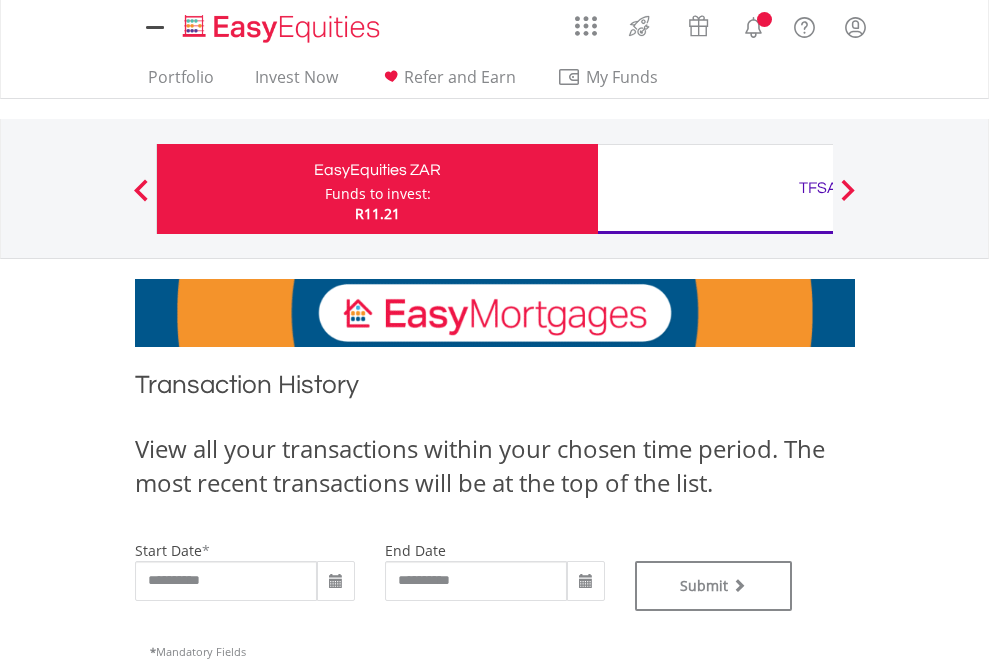 type on "**********" 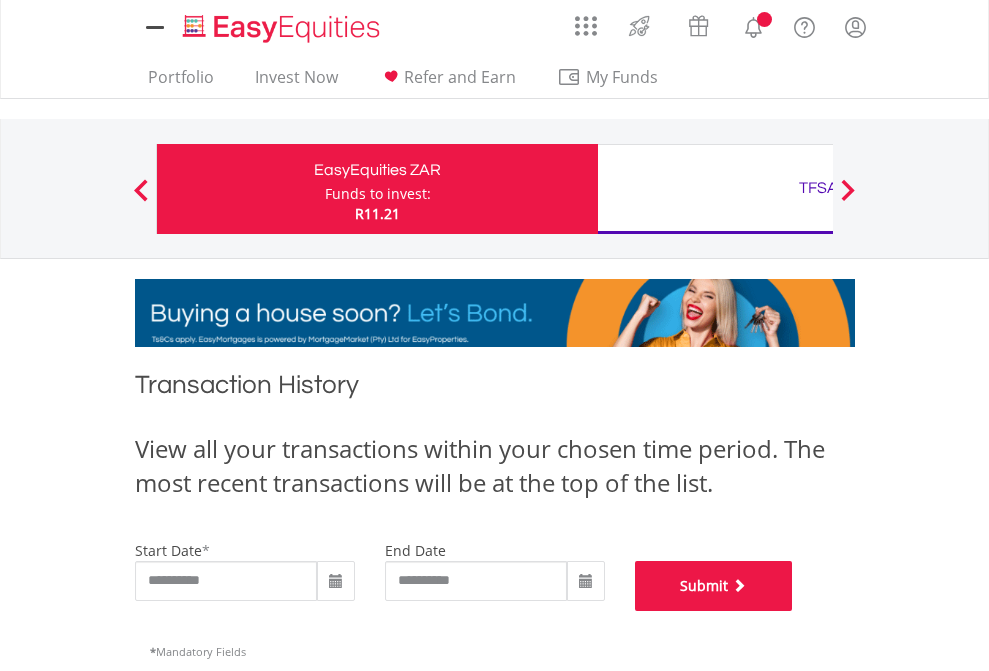 click on "Submit" at bounding box center [714, 586] 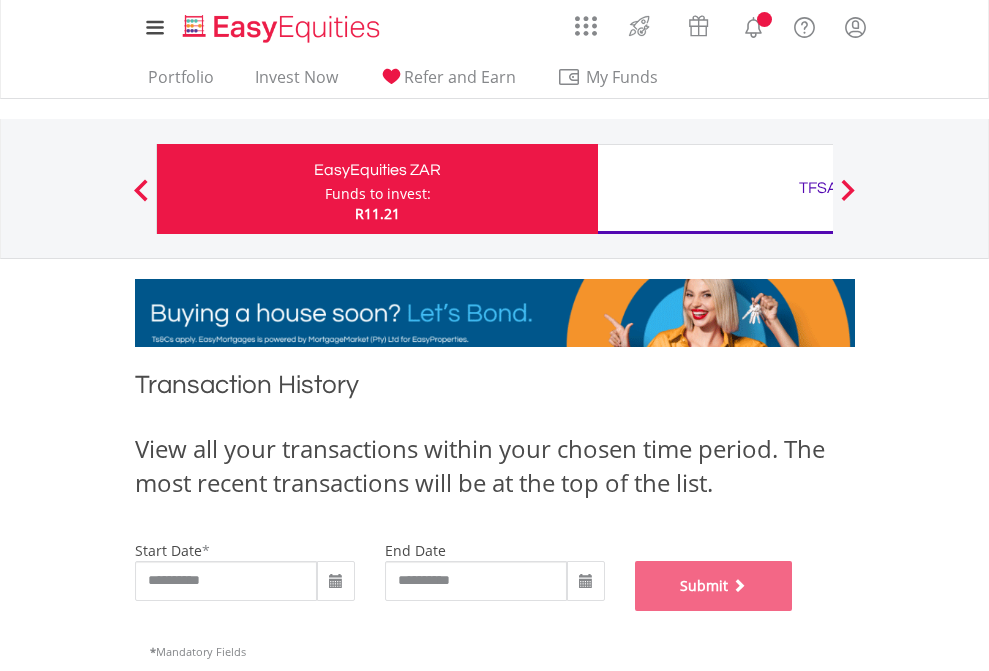scroll, scrollTop: 811, scrollLeft: 0, axis: vertical 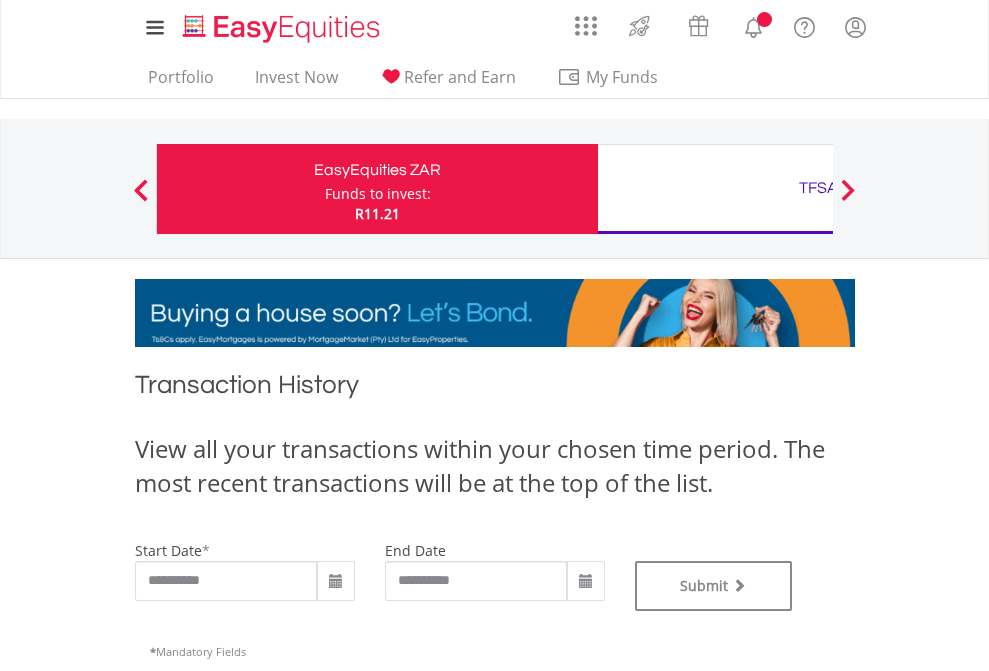click on "TFSA" at bounding box center [818, 188] 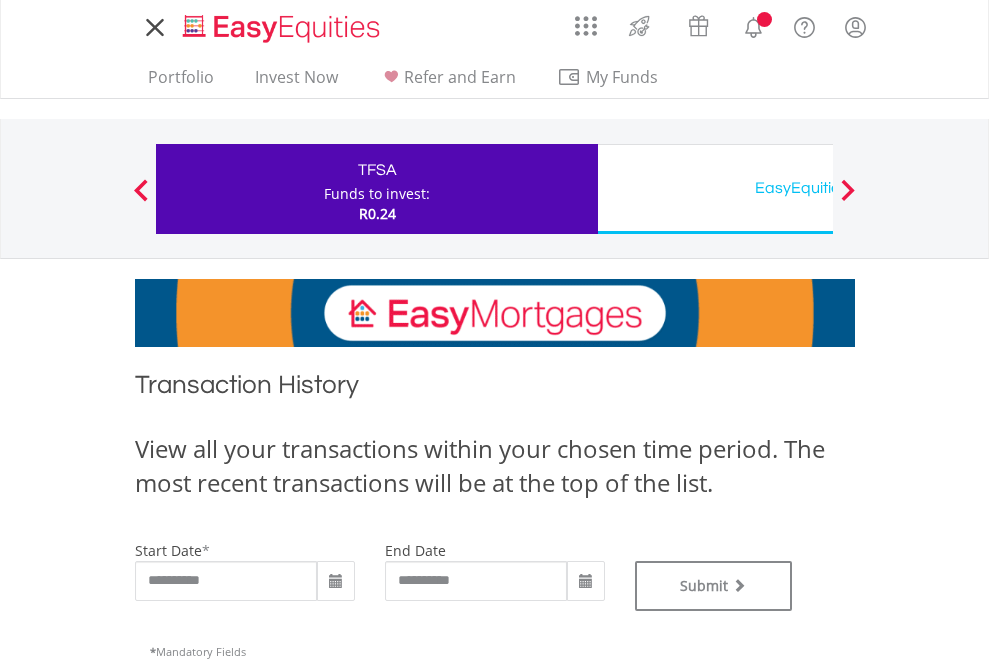 scroll, scrollTop: 0, scrollLeft: 0, axis: both 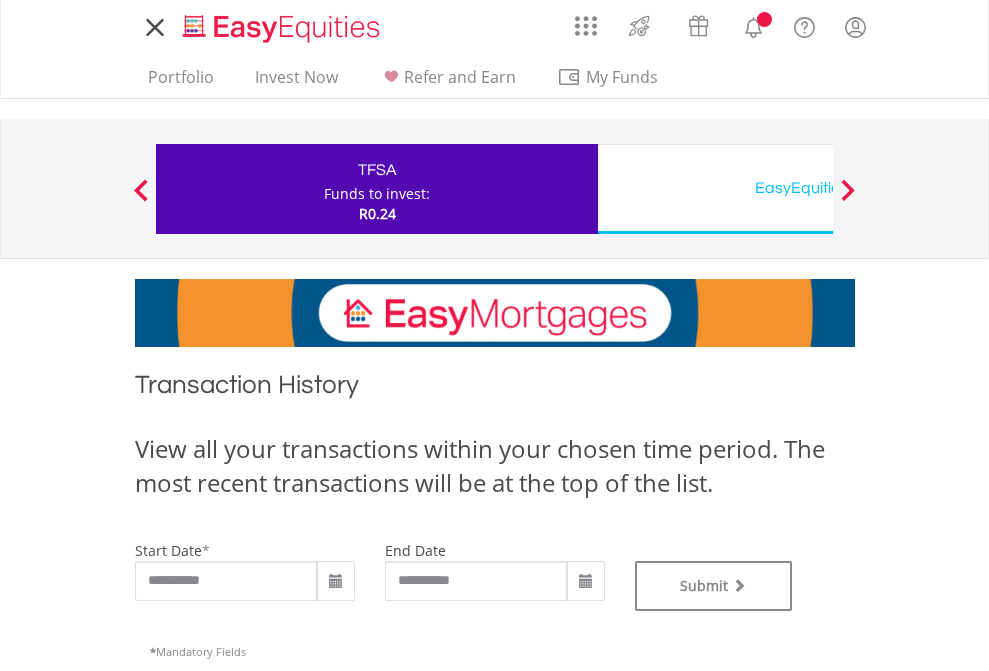 type on "**********" 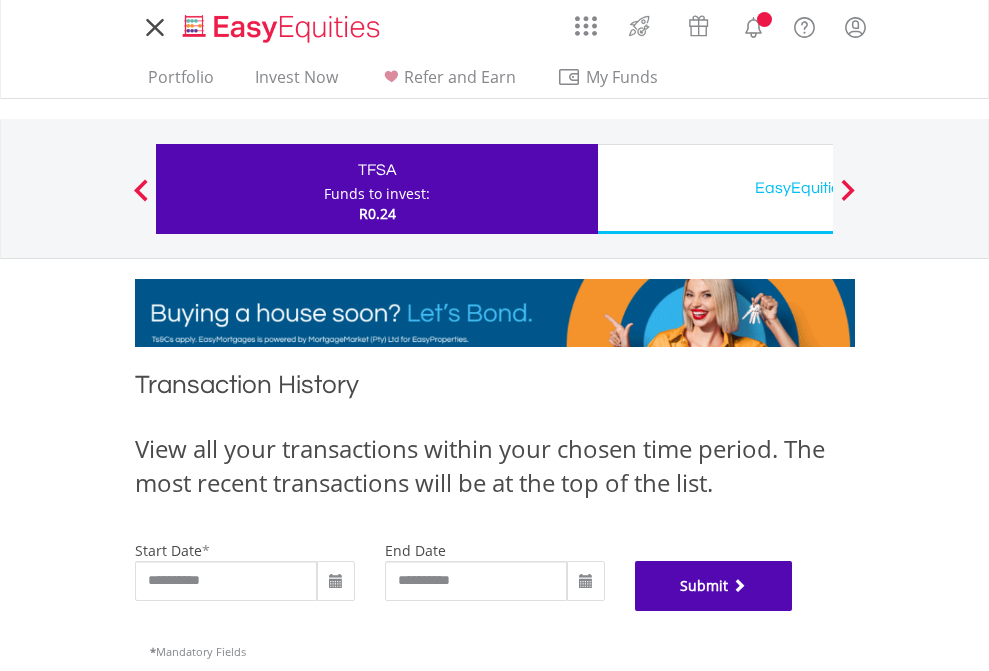 click on "Submit" at bounding box center [714, 586] 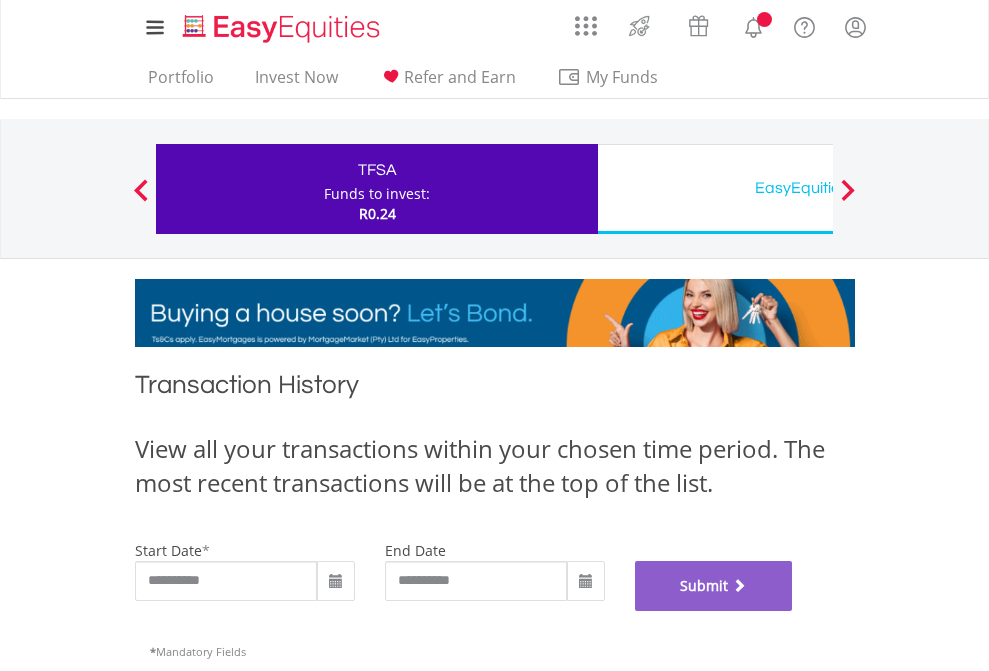 scroll, scrollTop: 811, scrollLeft: 0, axis: vertical 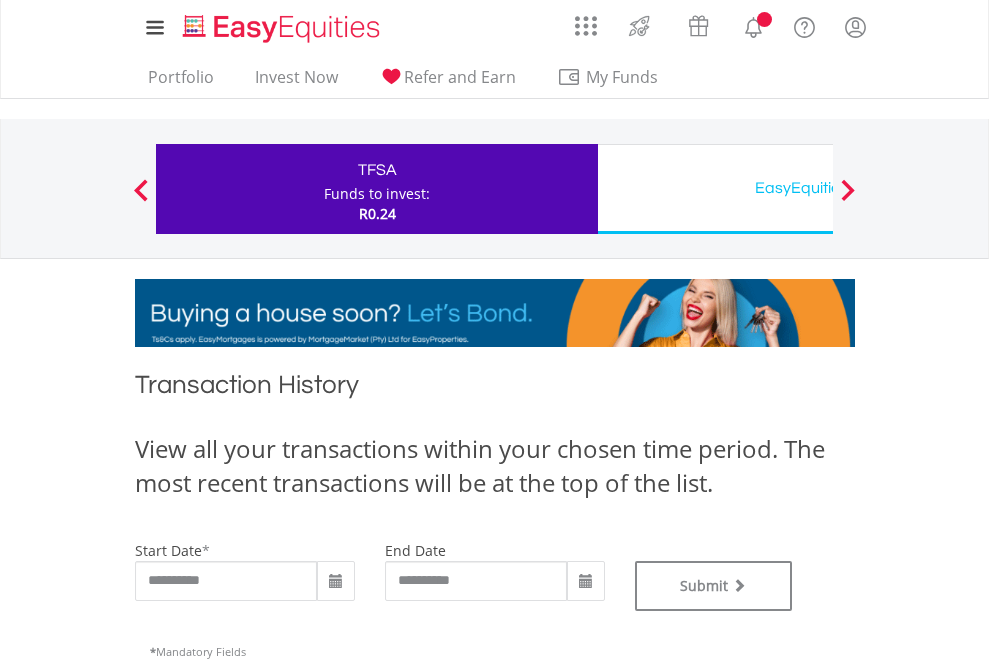 click on "EasyEquities USD" at bounding box center (818, 188) 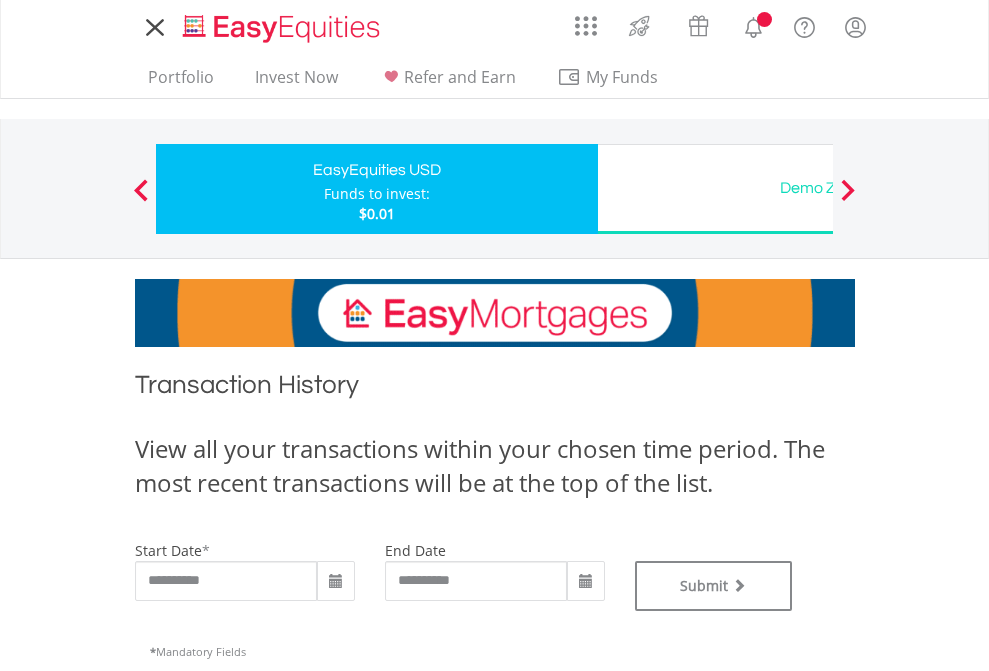 scroll, scrollTop: 0, scrollLeft: 0, axis: both 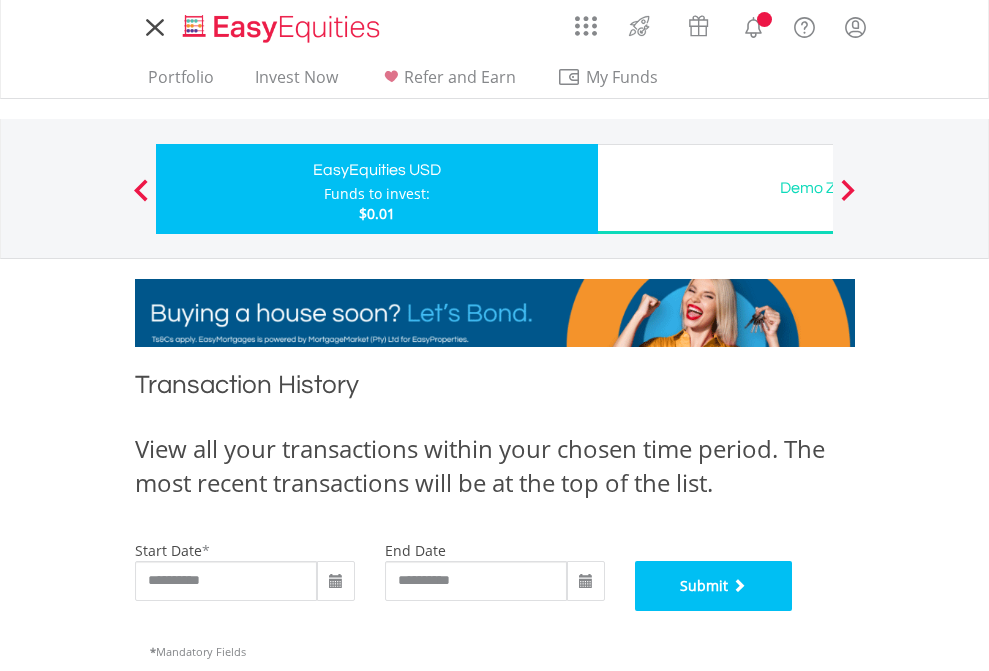 click on "Submit" at bounding box center [714, 586] 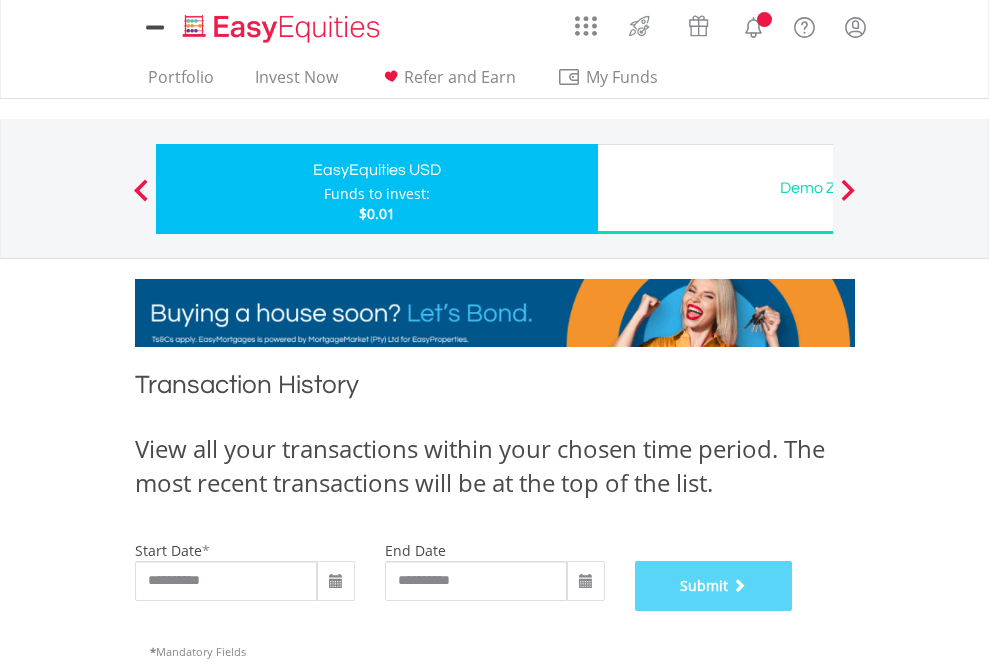 scroll, scrollTop: 811, scrollLeft: 0, axis: vertical 